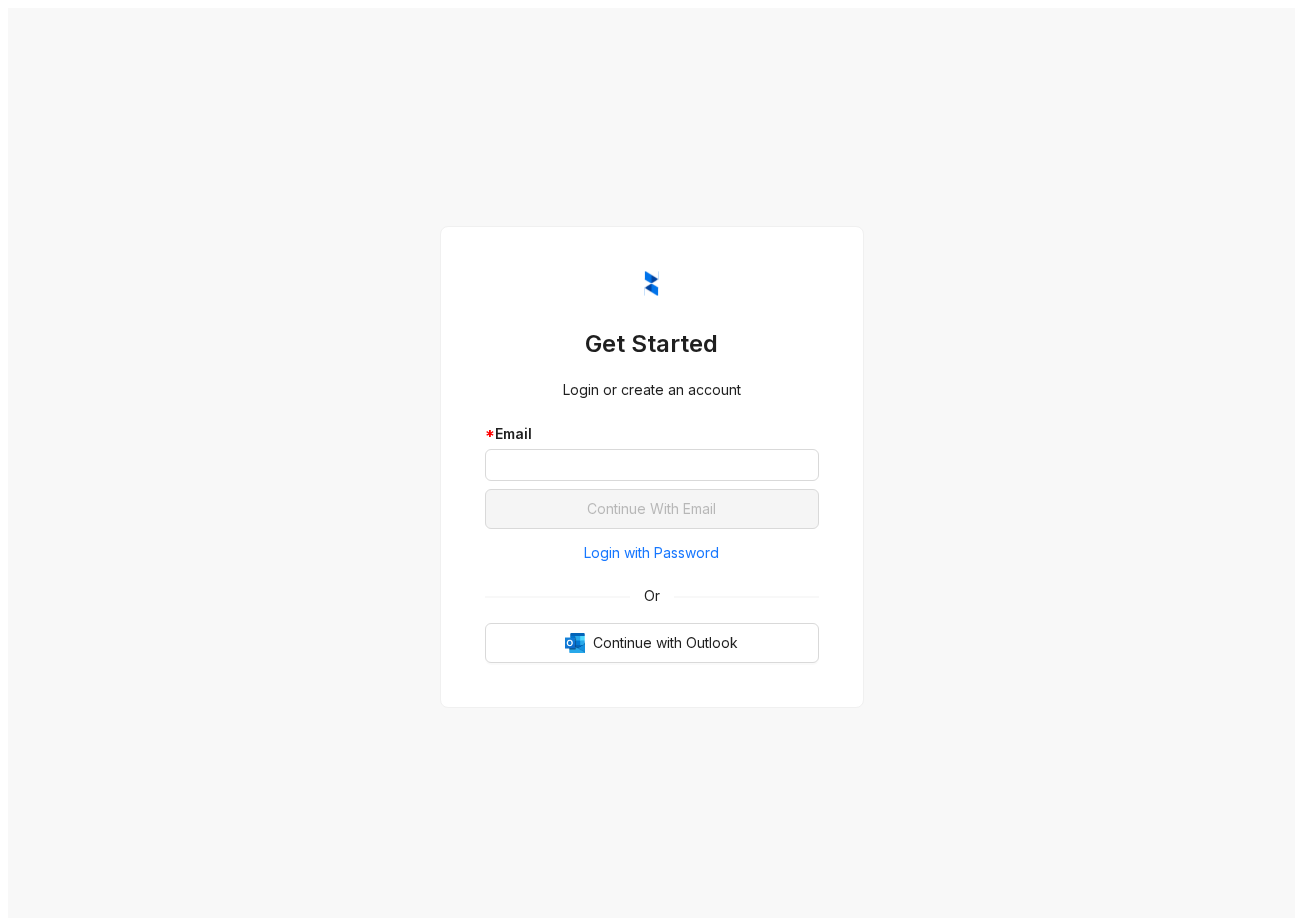 scroll, scrollTop: 0, scrollLeft: 0, axis: both 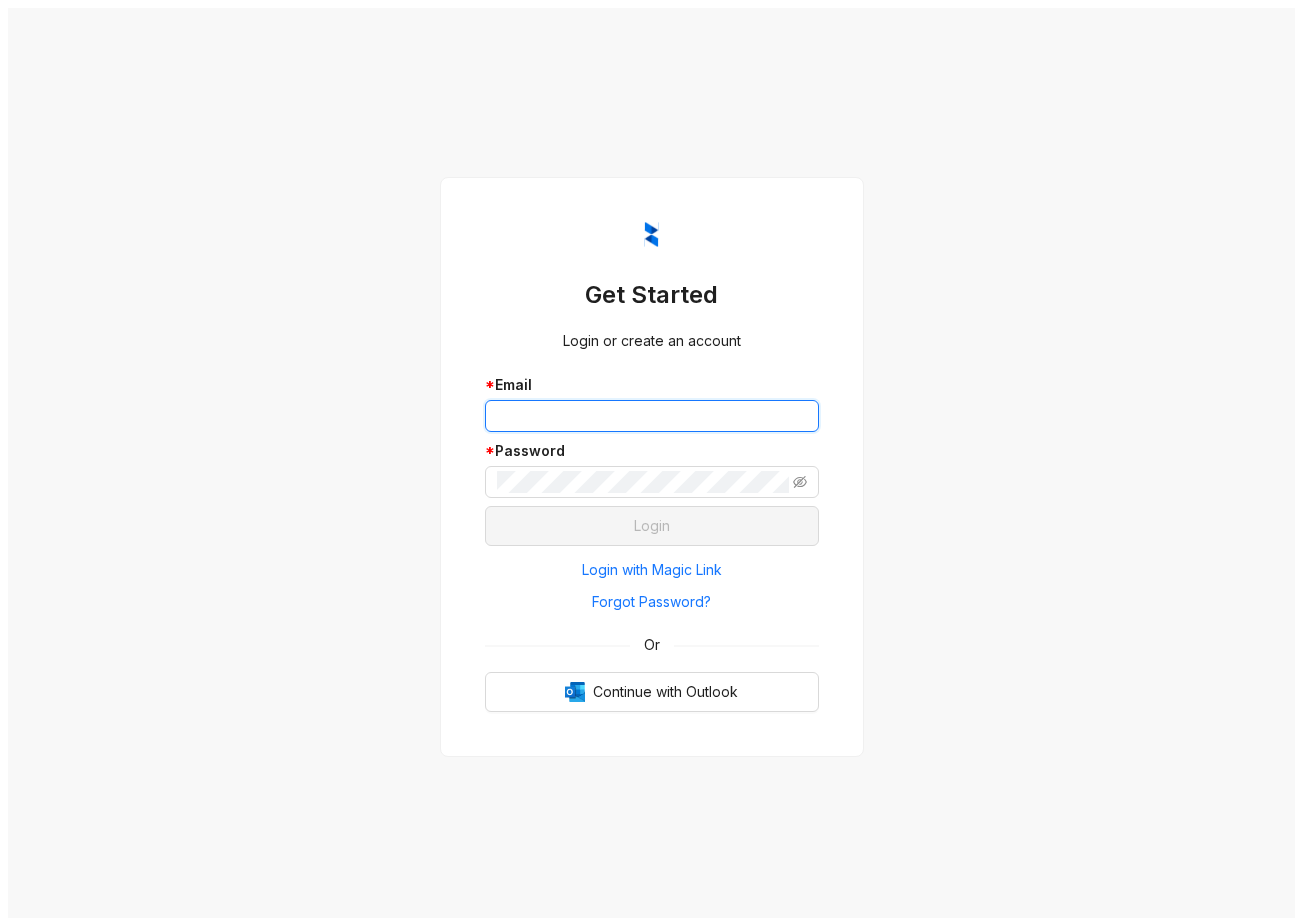 drag, startPoint x: 603, startPoint y: 401, endPoint x: 591, endPoint y: 356, distance: 46.572525 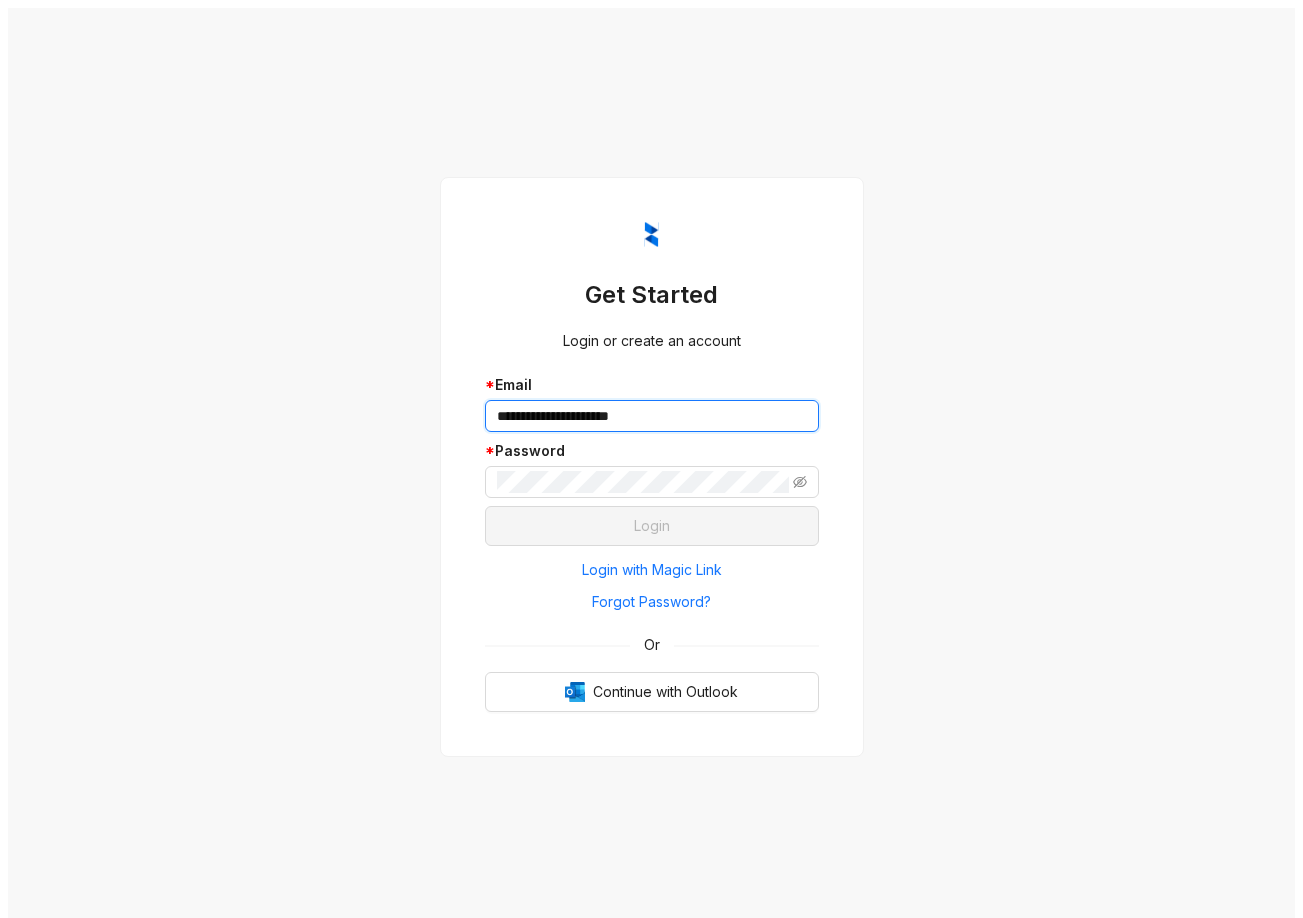 type on "**********" 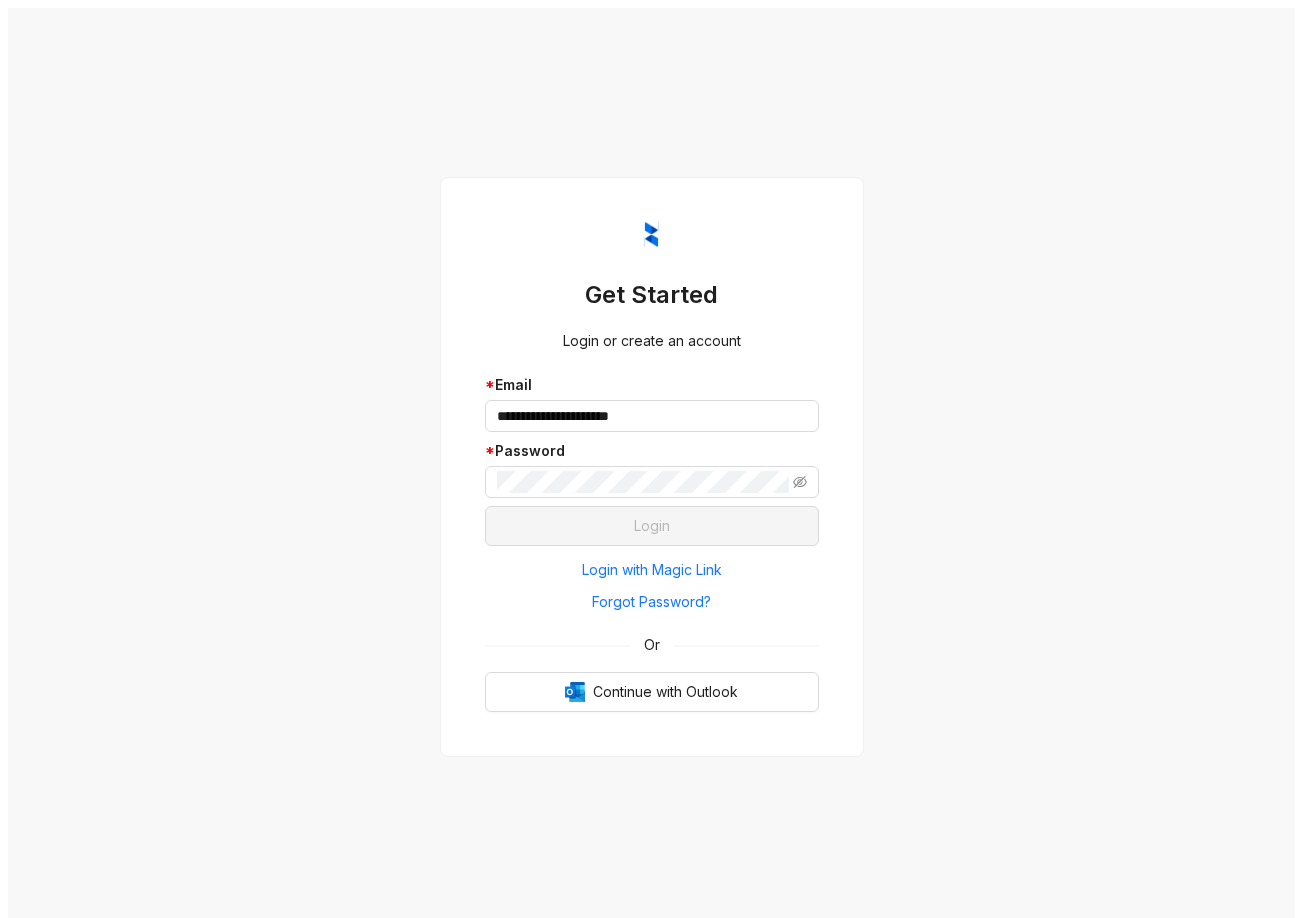 click on "**********" at bounding box center [651, 467] 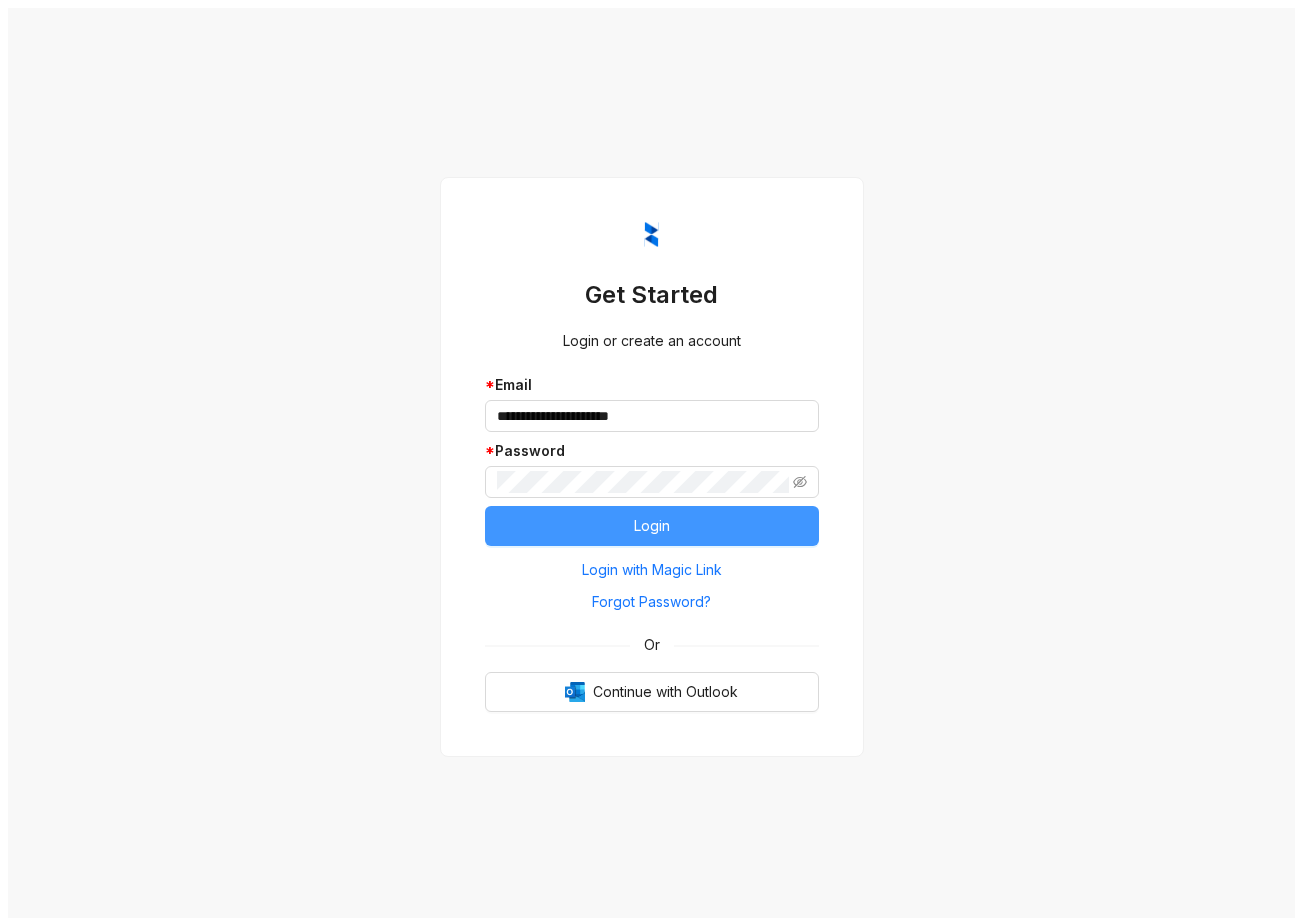 click on "Login" at bounding box center [652, 526] 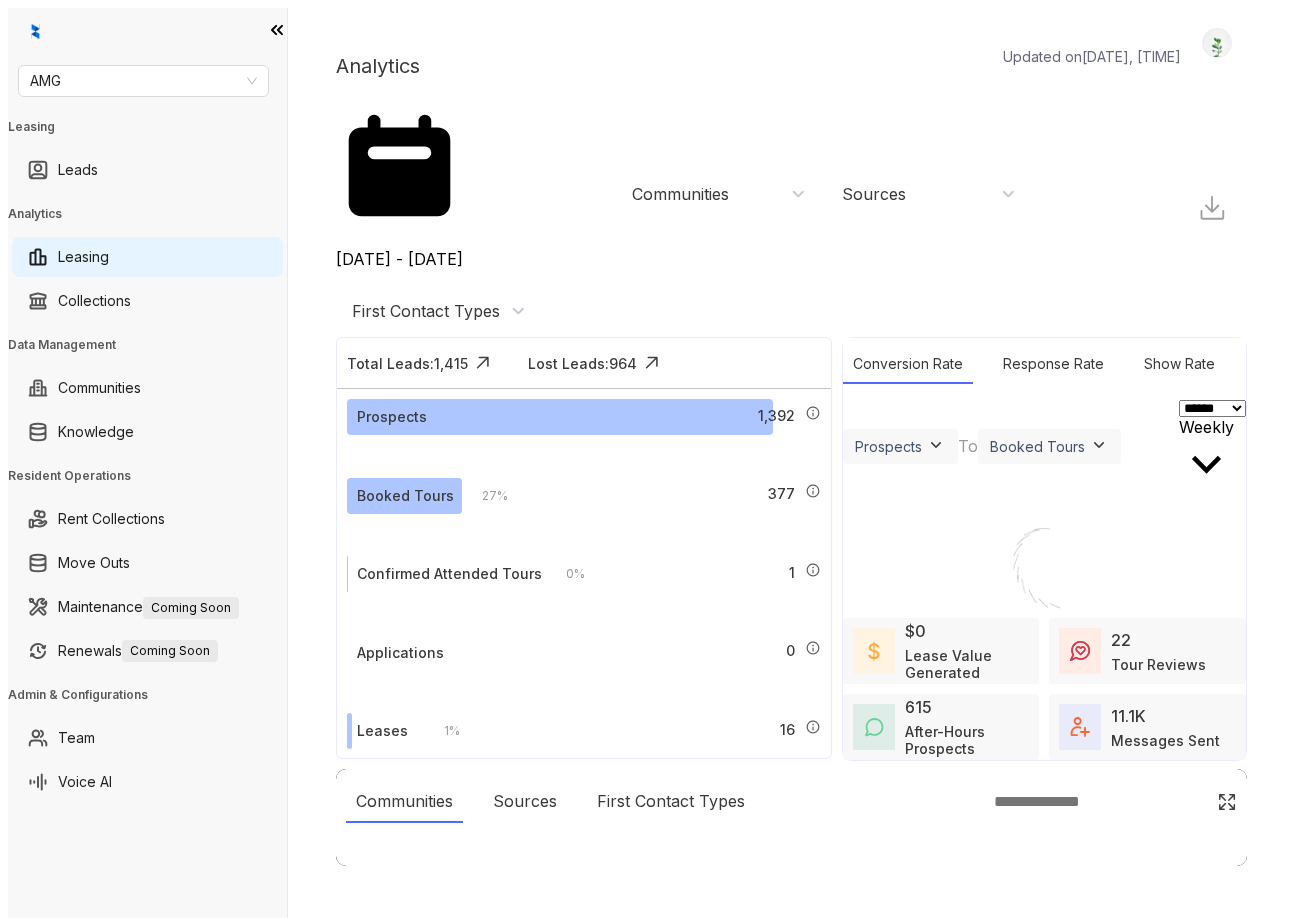 scroll, scrollTop: 0, scrollLeft: 0, axis: both 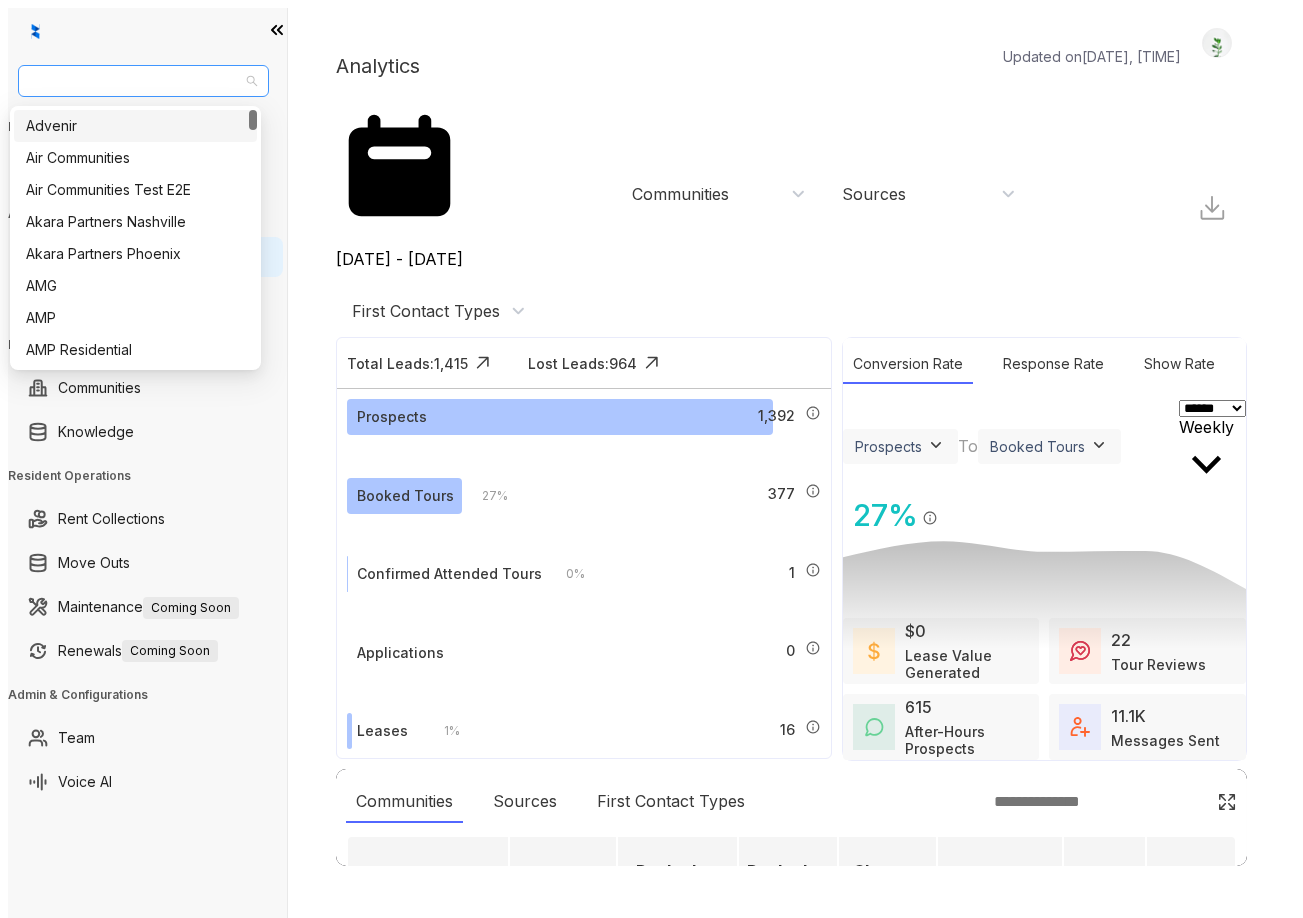 click on "AMG" at bounding box center (143, 81) 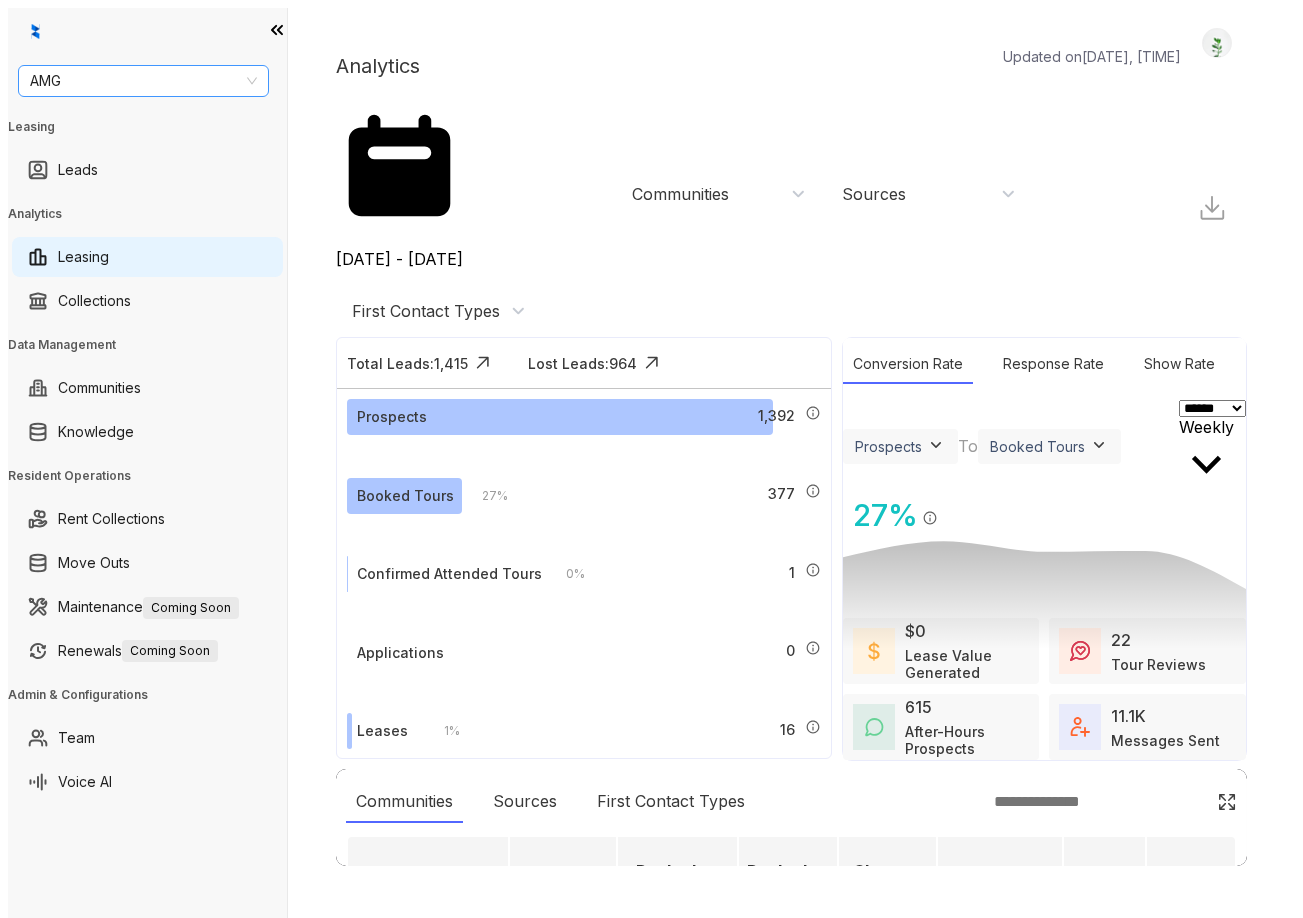 click on "AMG" at bounding box center (143, 81) 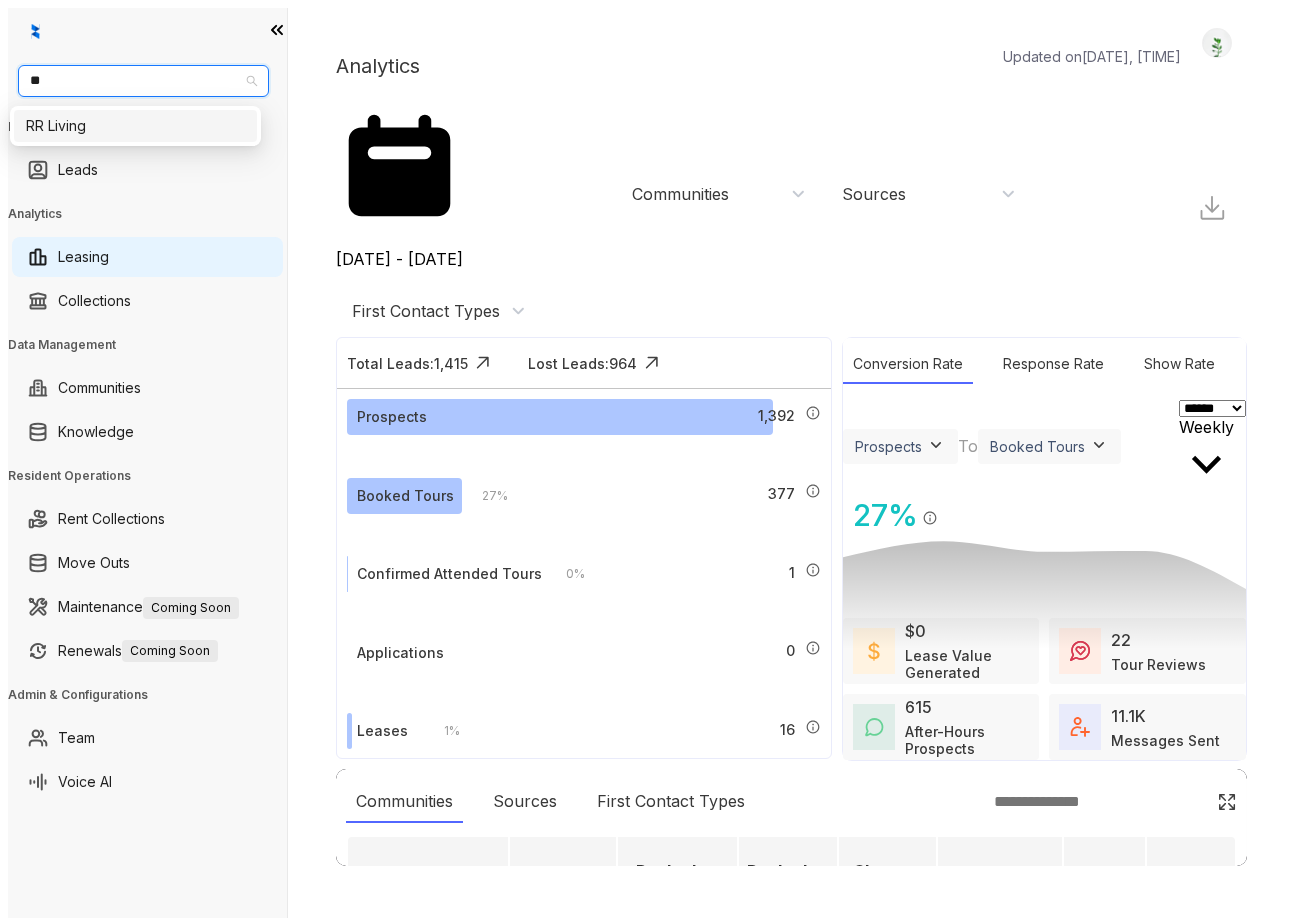 click on "RR Living" at bounding box center (135, 126) 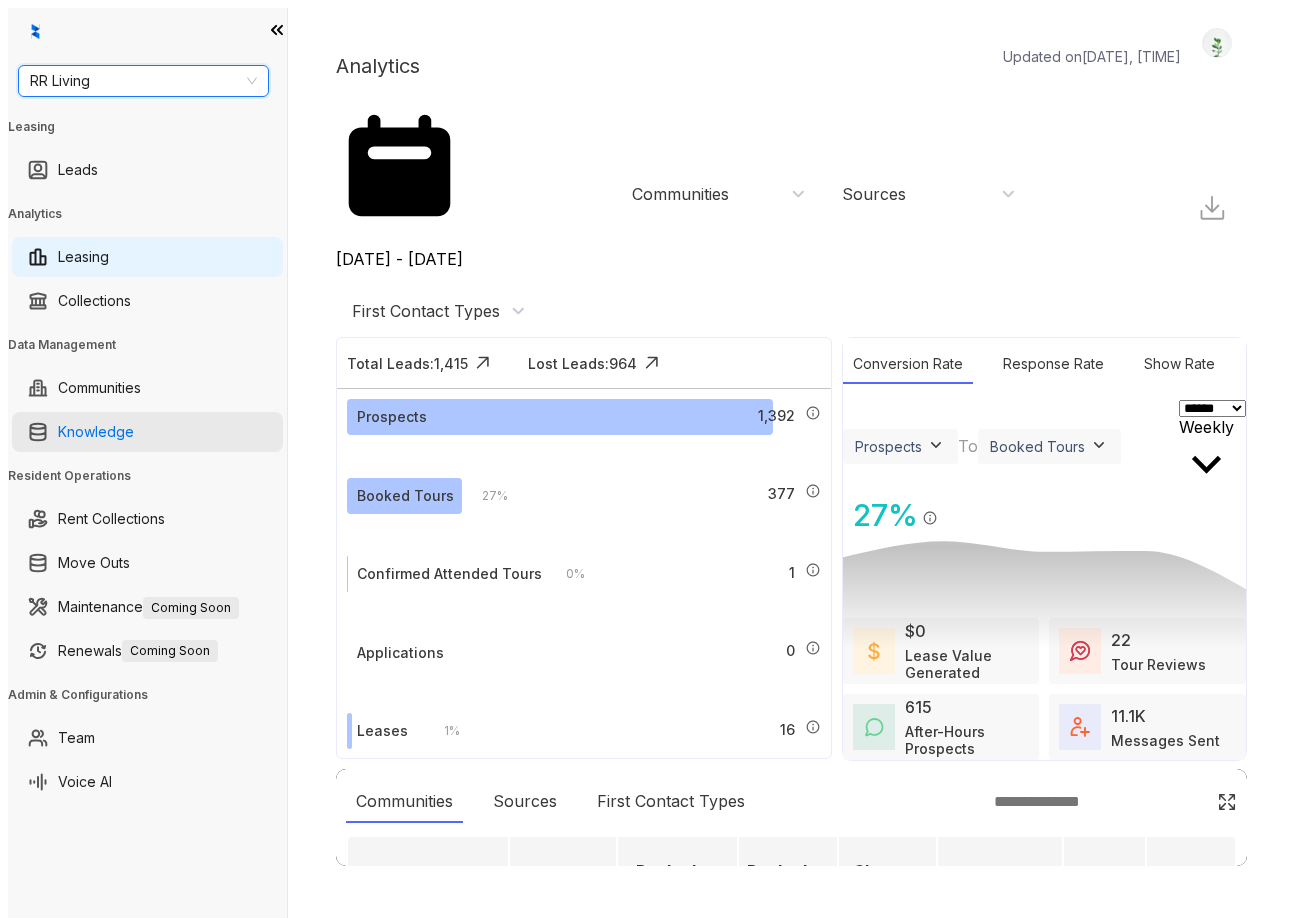 click on "Knowledge" at bounding box center (96, 432) 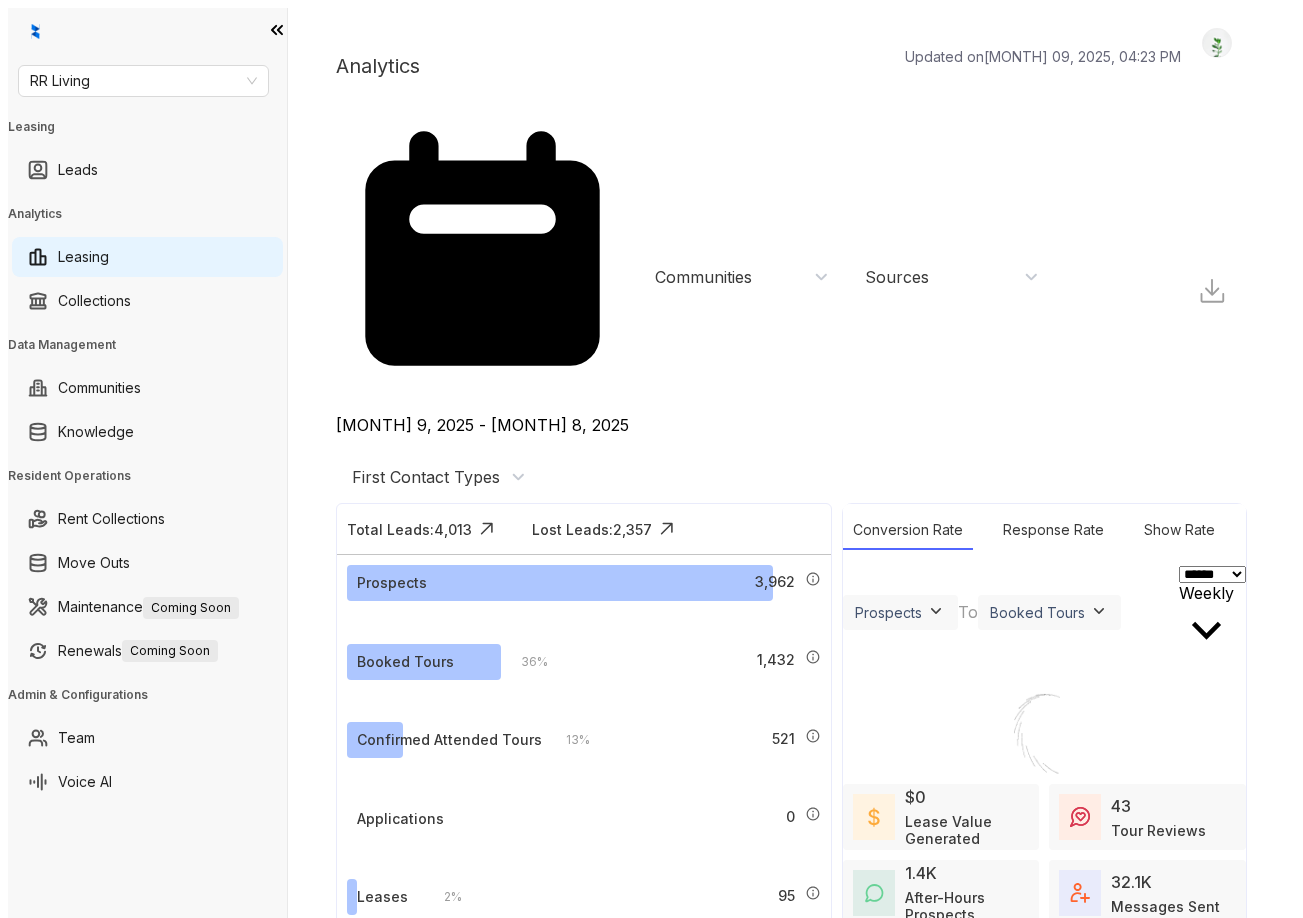 scroll, scrollTop: 0, scrollLeft: 0, axis: both 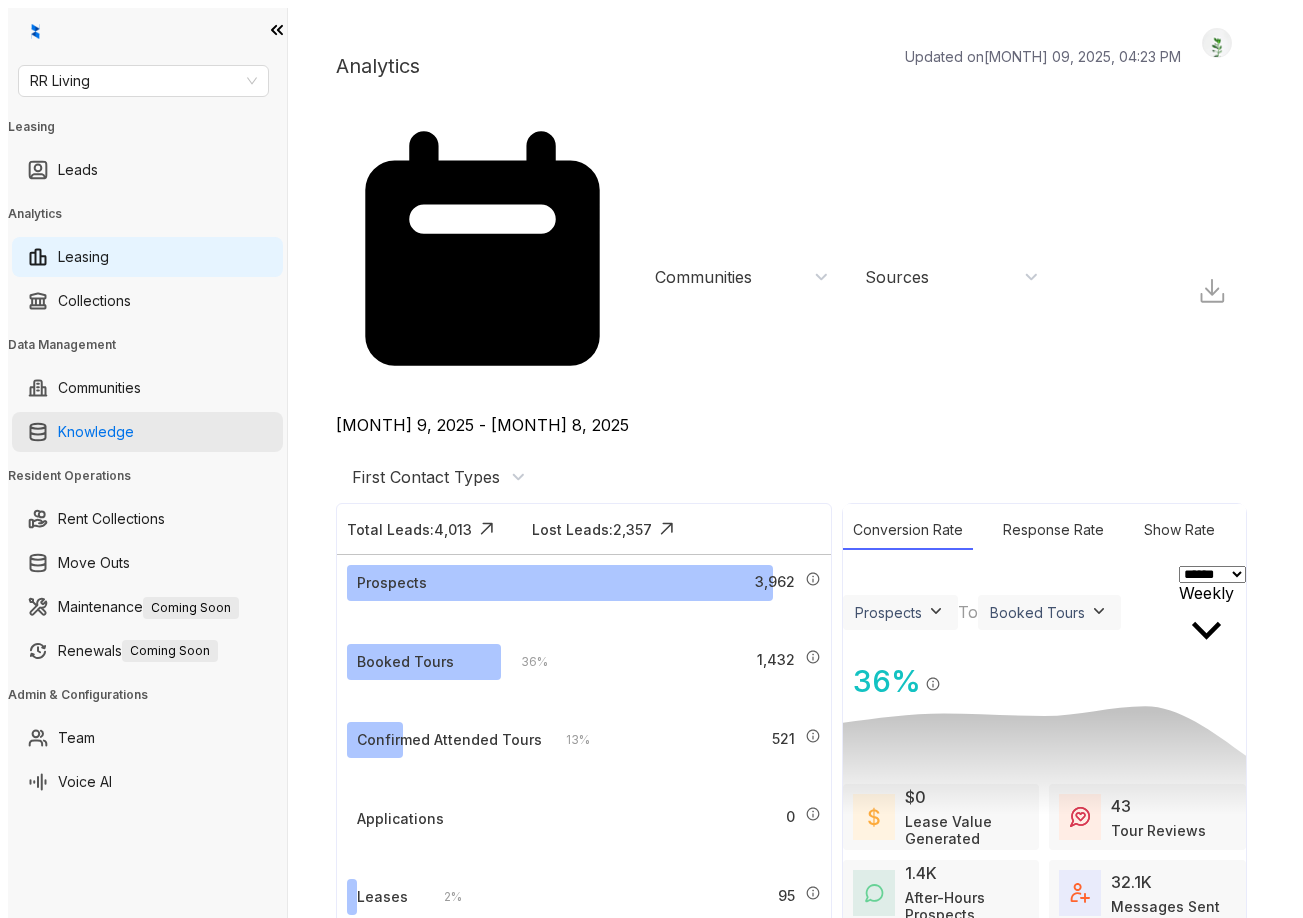 click on "Knowledge" at bounding box center (96, 432) 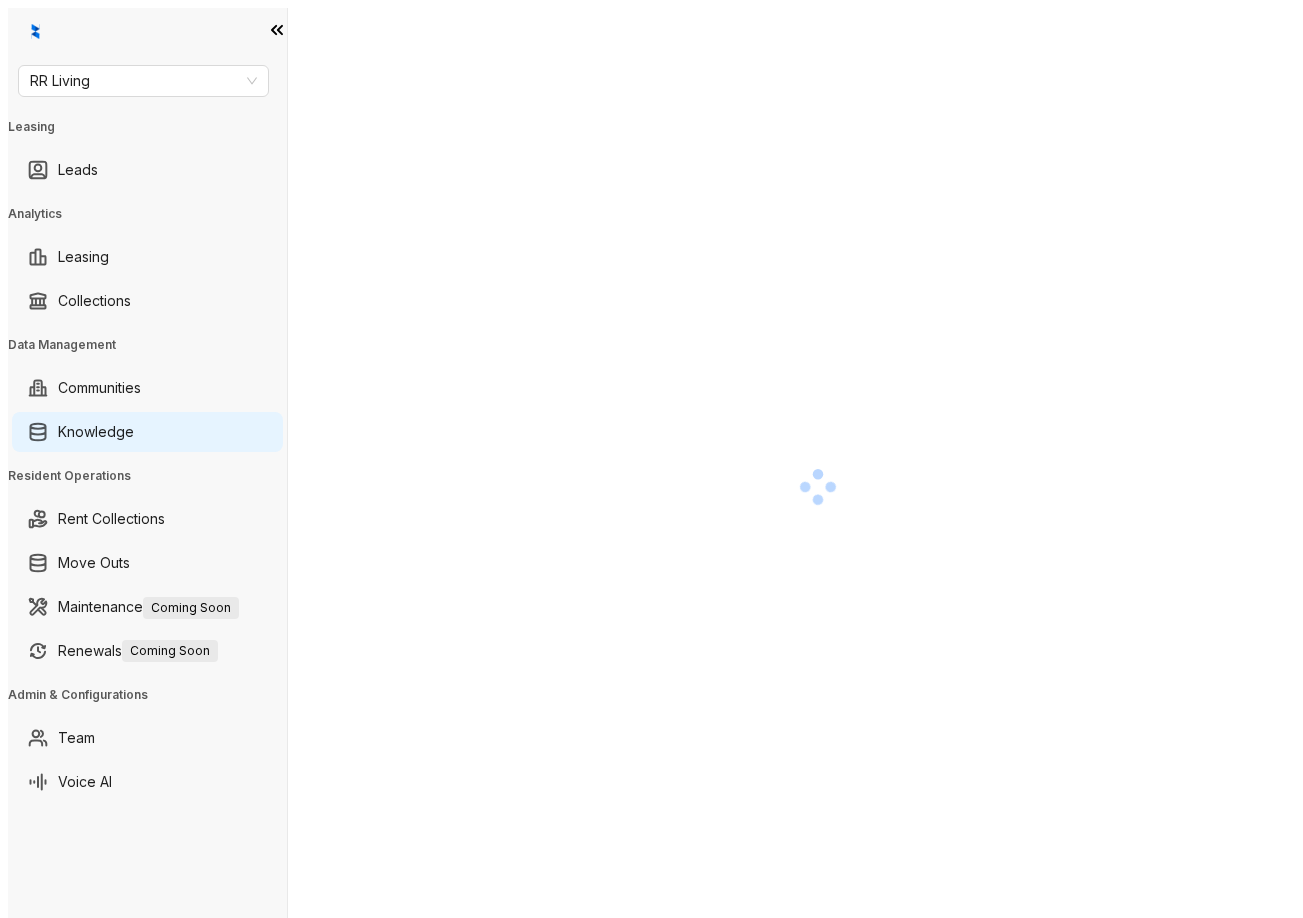 click at bounding box center [817, 487] 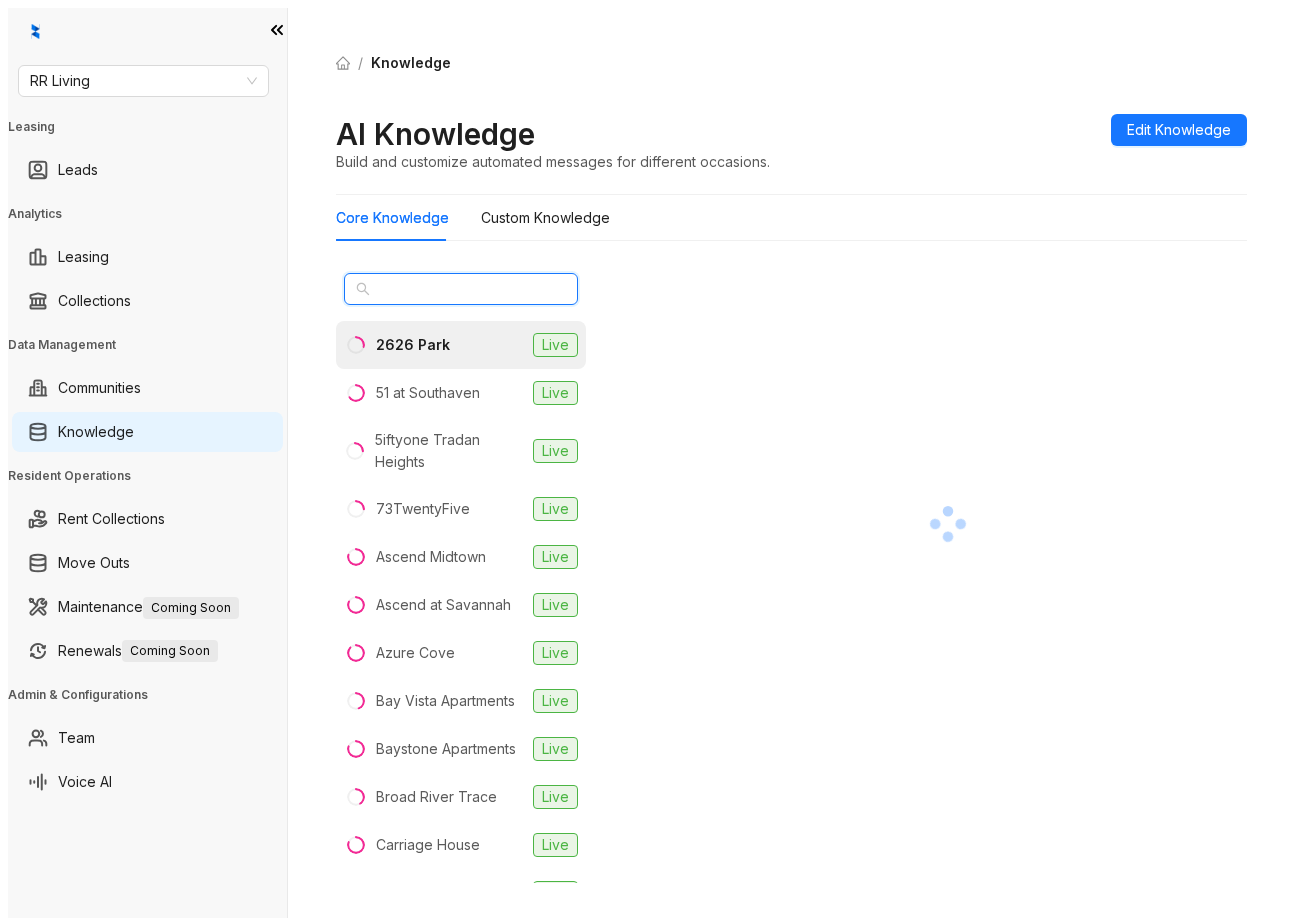 click at bounding box center [462, 289] 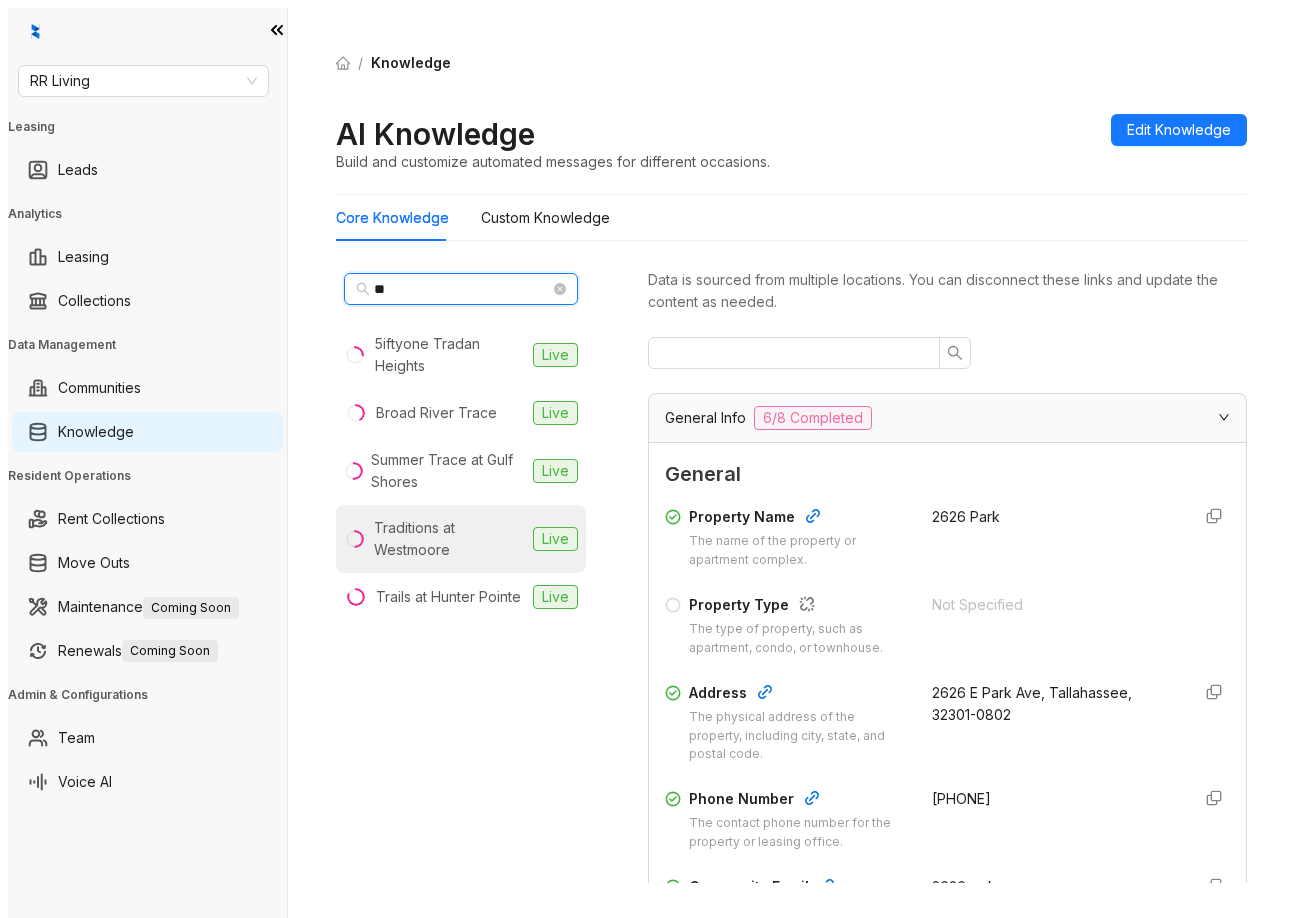 type on "**" 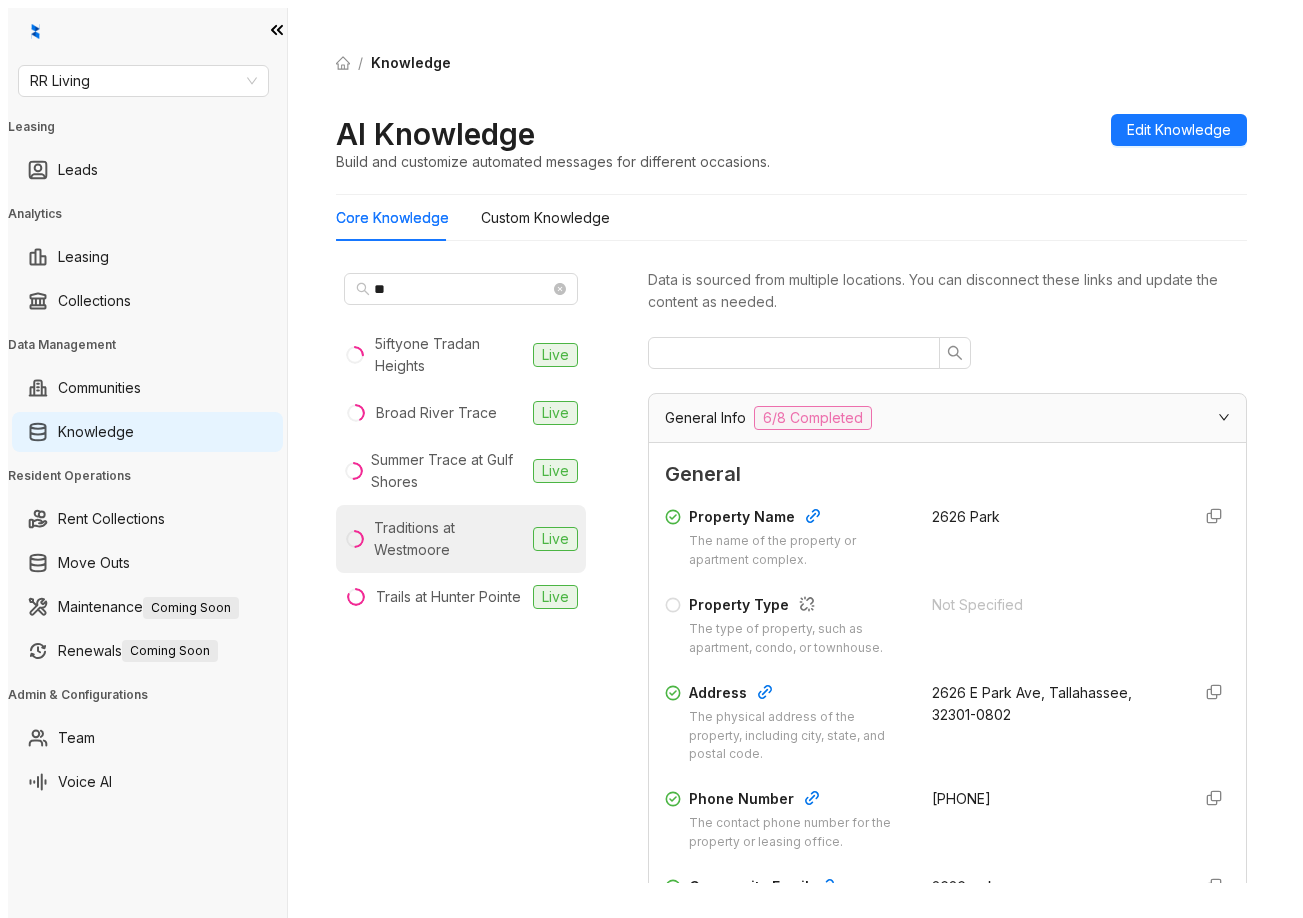 click on "Traditions at Westmoore" at bounding box center [450, 355] 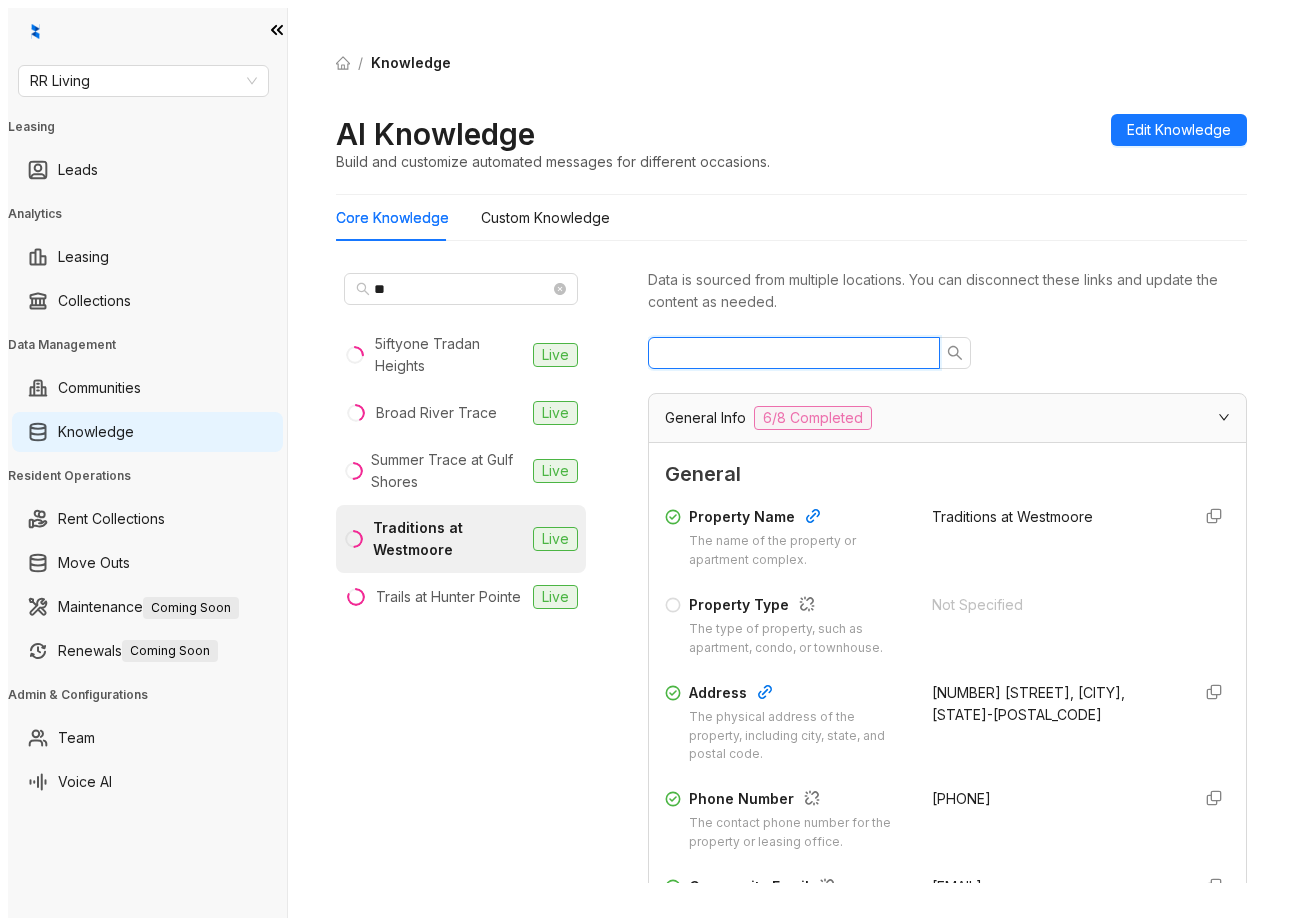 click at bounding box center (786, 353) 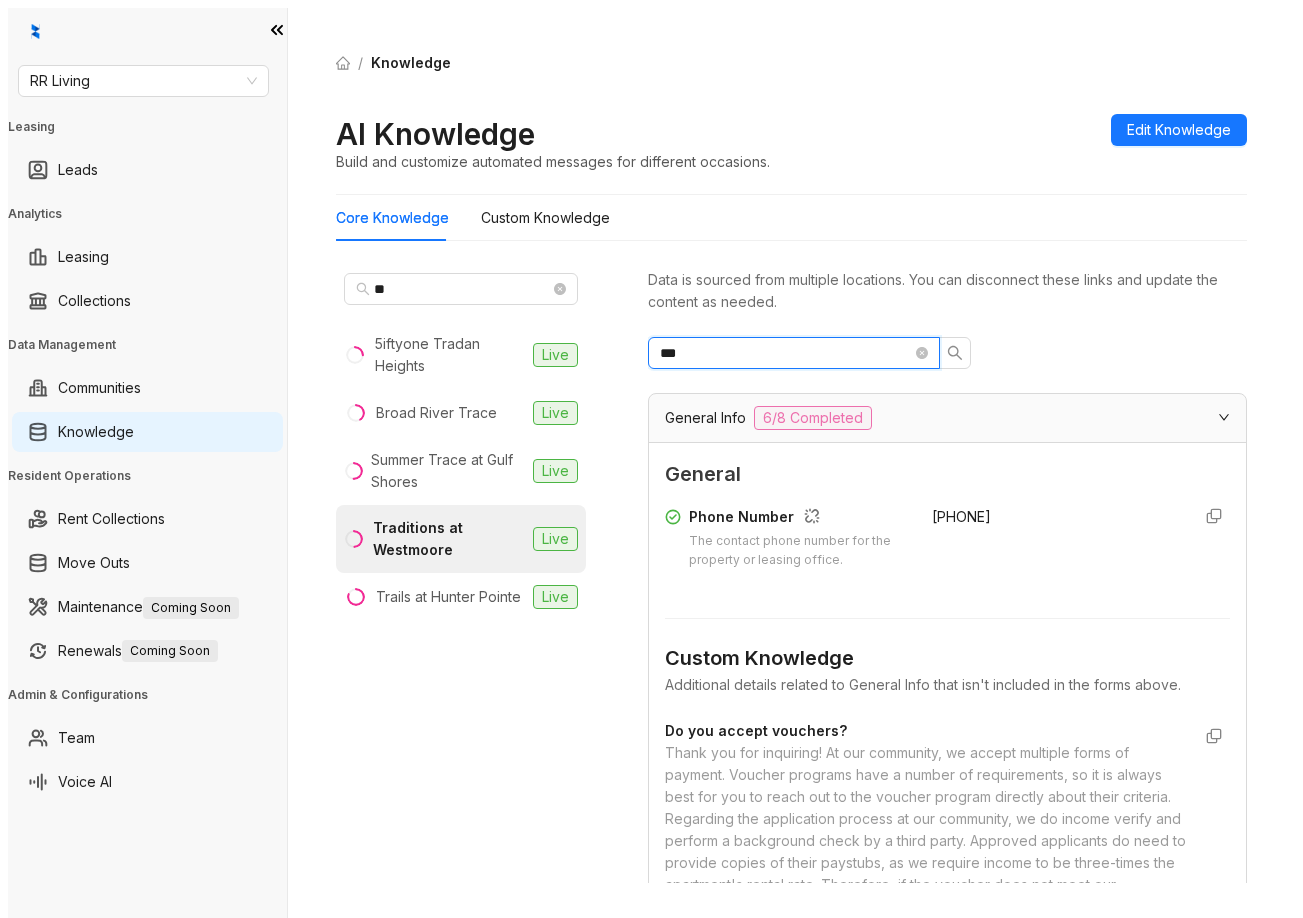 type on "***" 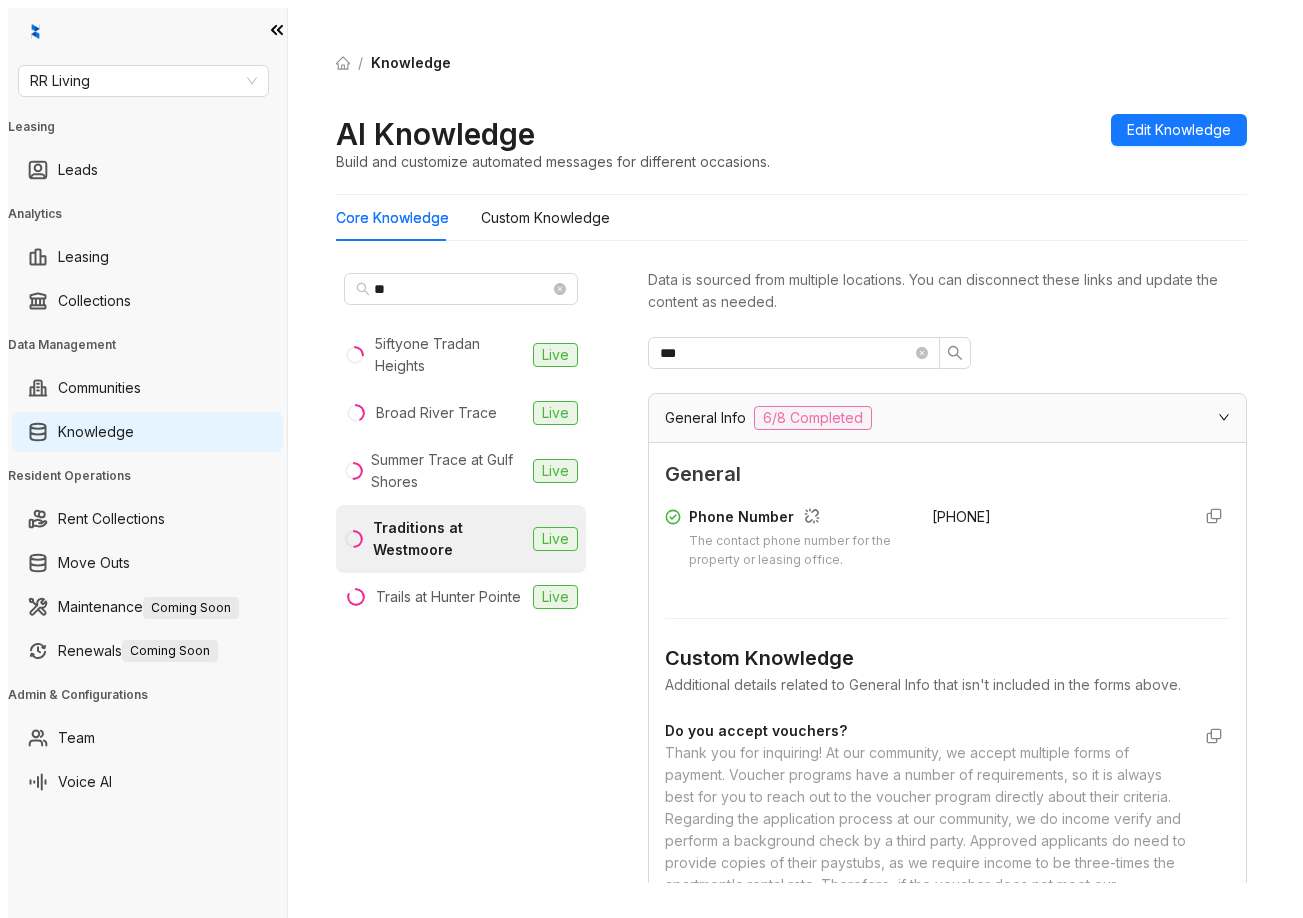 drag, startPoint x: 1041, startPoint y: 492, endPoint x: 909, endPoint y: 497, distance: 132.09467 